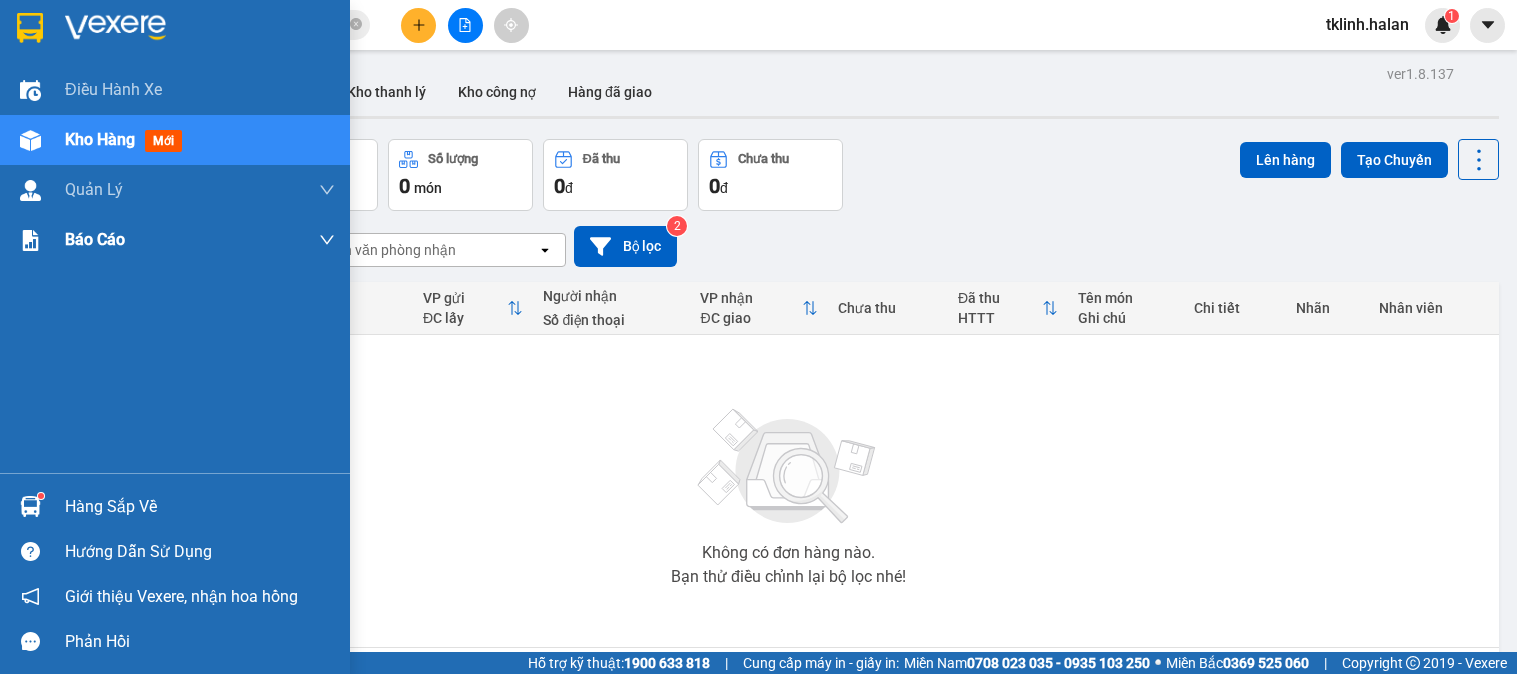 scroll, scrollTop: 0, scrollLeft: 0, axis: both 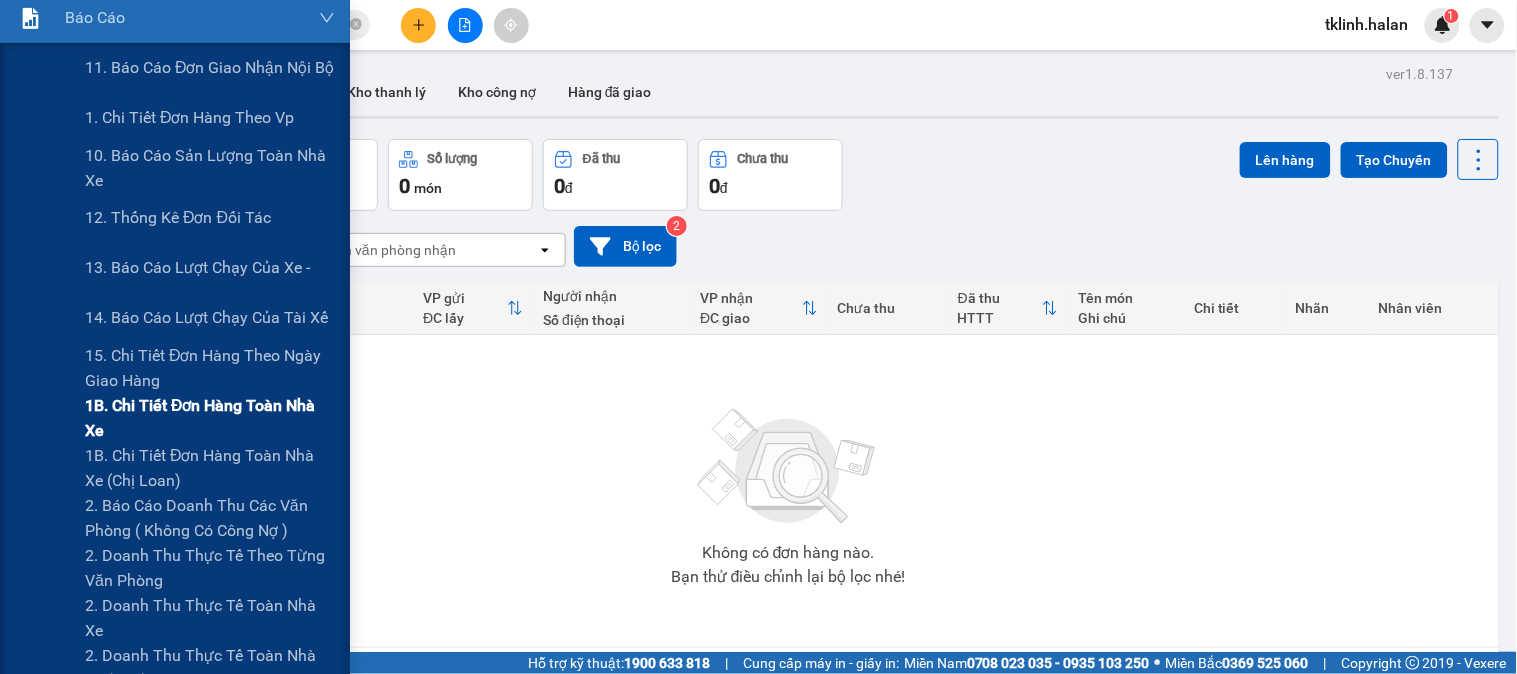 click on "1B. Chi tiết đơn hàng toàn nhà xe" at bounding box center [210, 418] 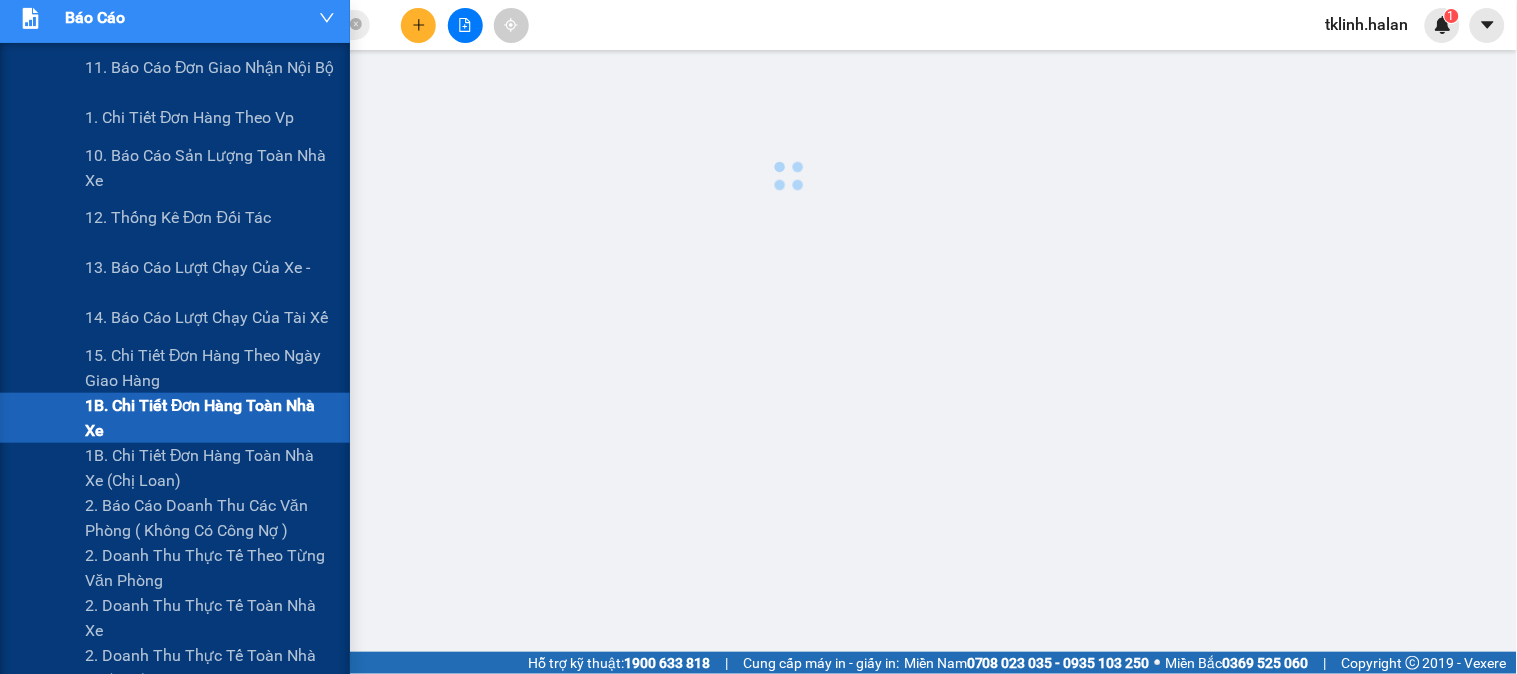 scroll, scrollTop: 0, scrollLeft: 0, axis: both 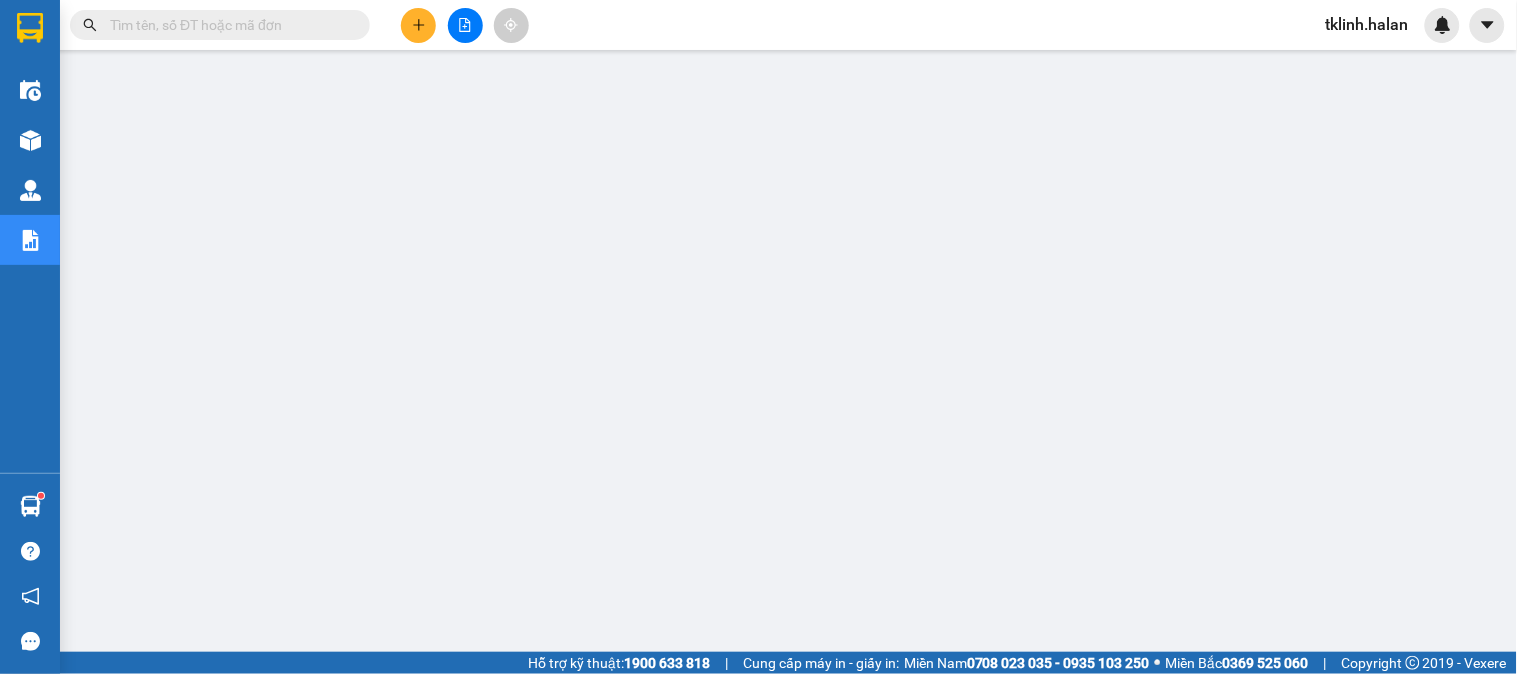 drag, startPoint x: 200, startPoint y: 45, endPoint x: 200, endPoint y: 27, distance: 18 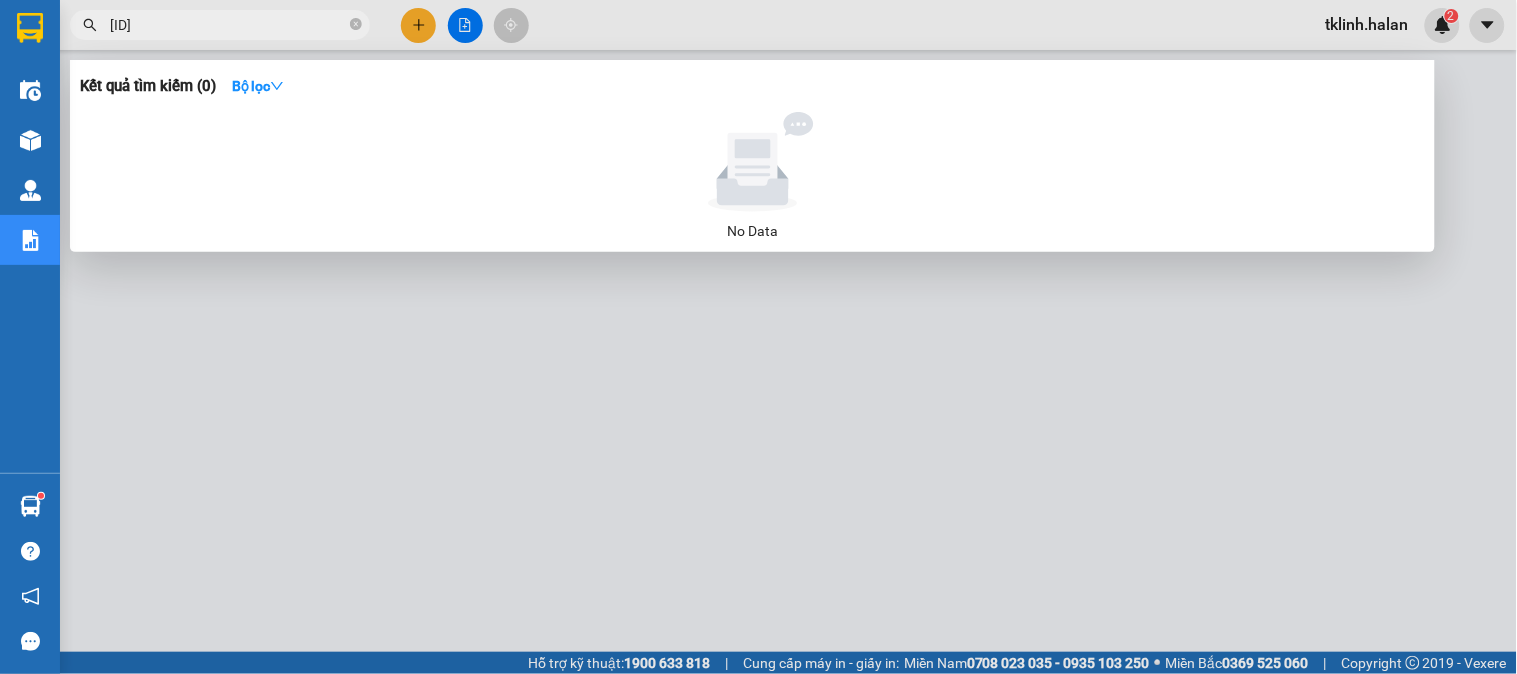 type on "[ID]" 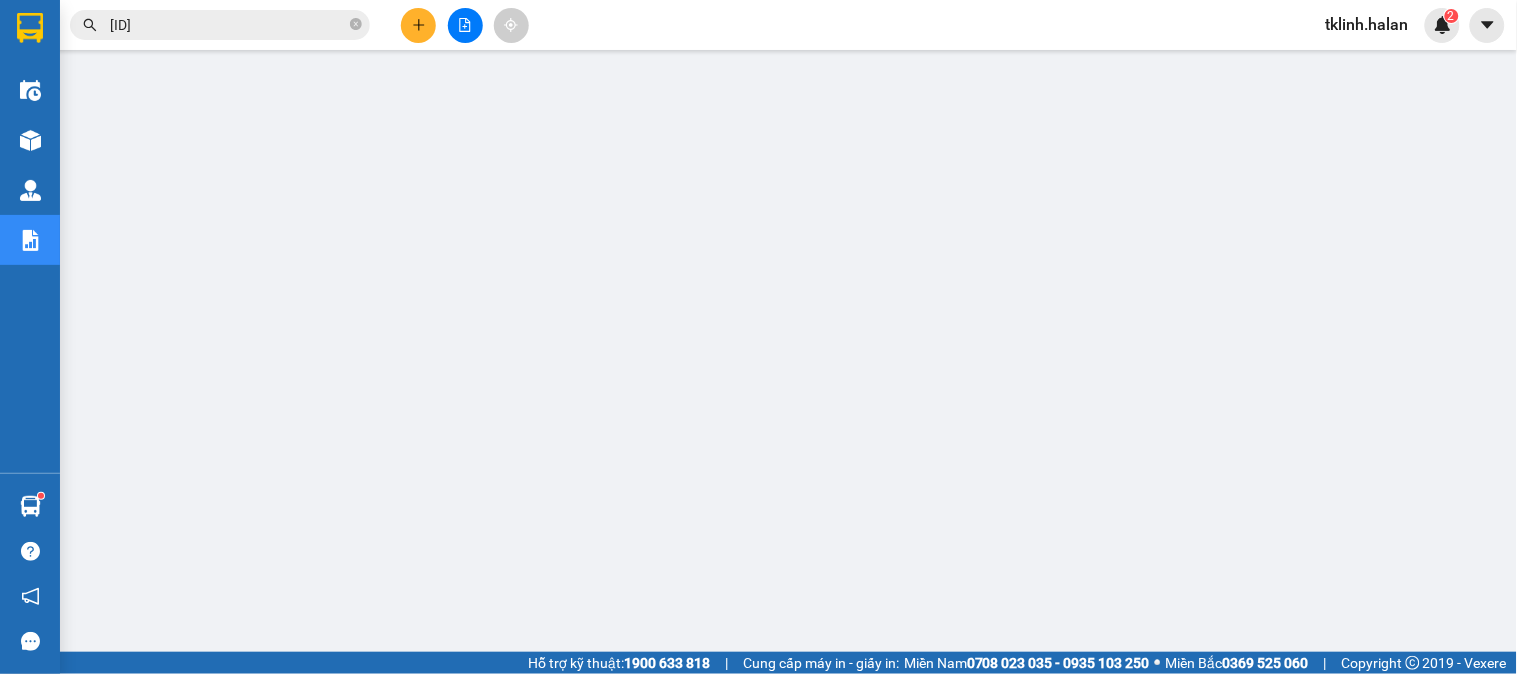 click on "[ID]" at bounding box center [228, 25] 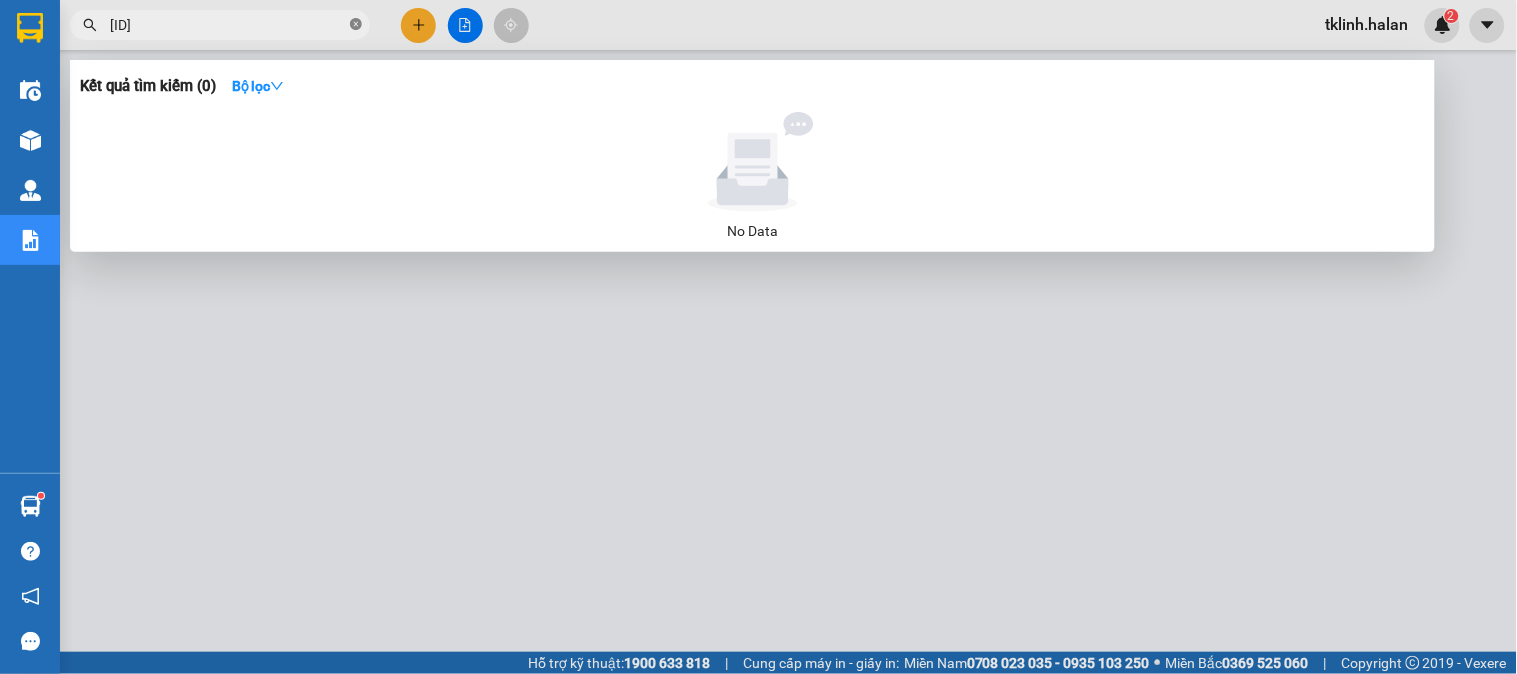click 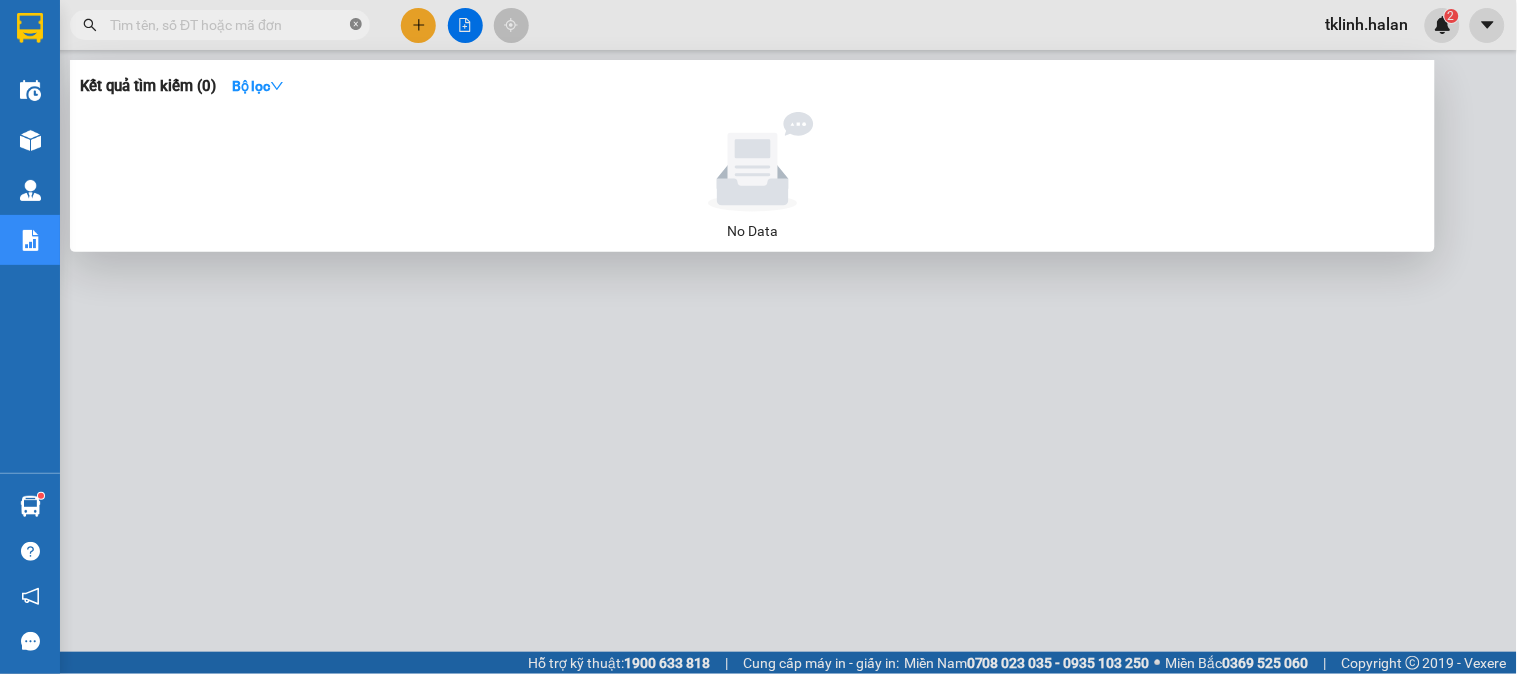 paste on "[ID]" 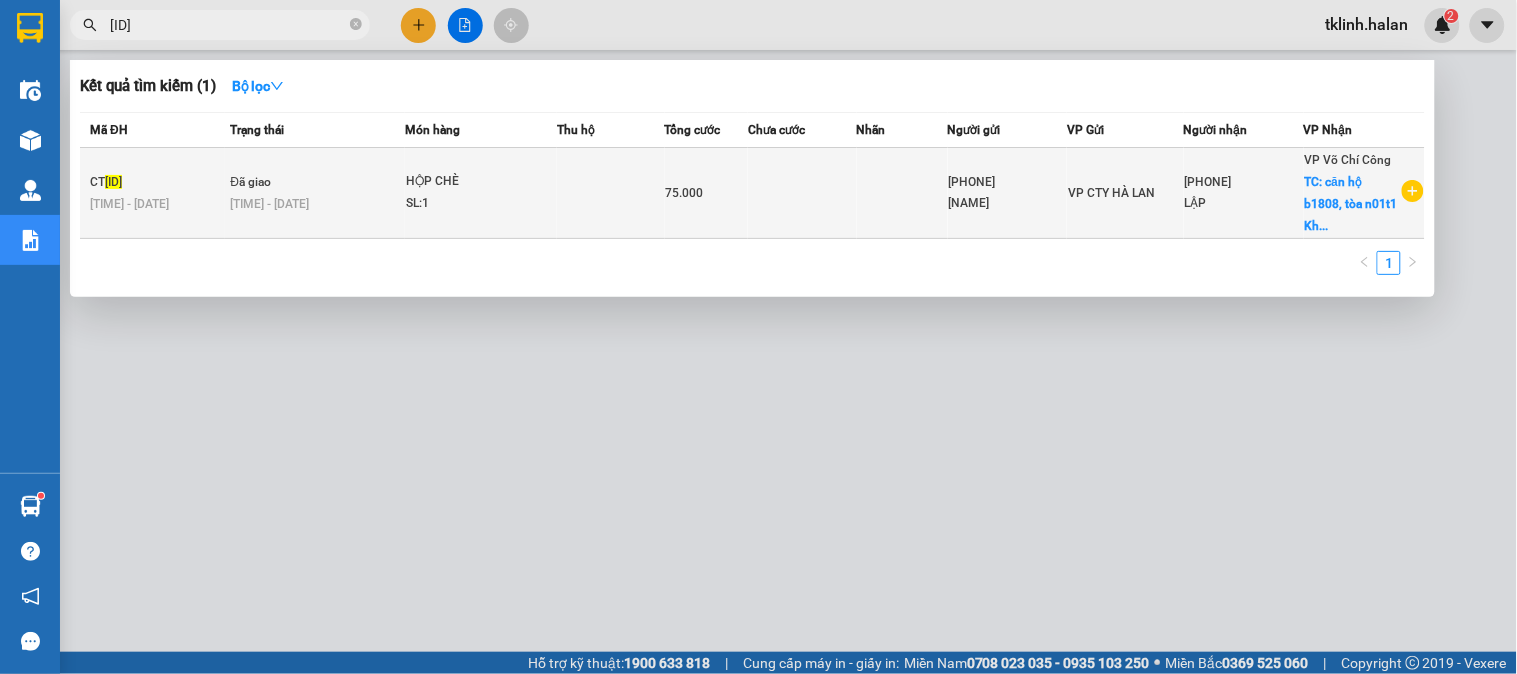 type on "[ID]" 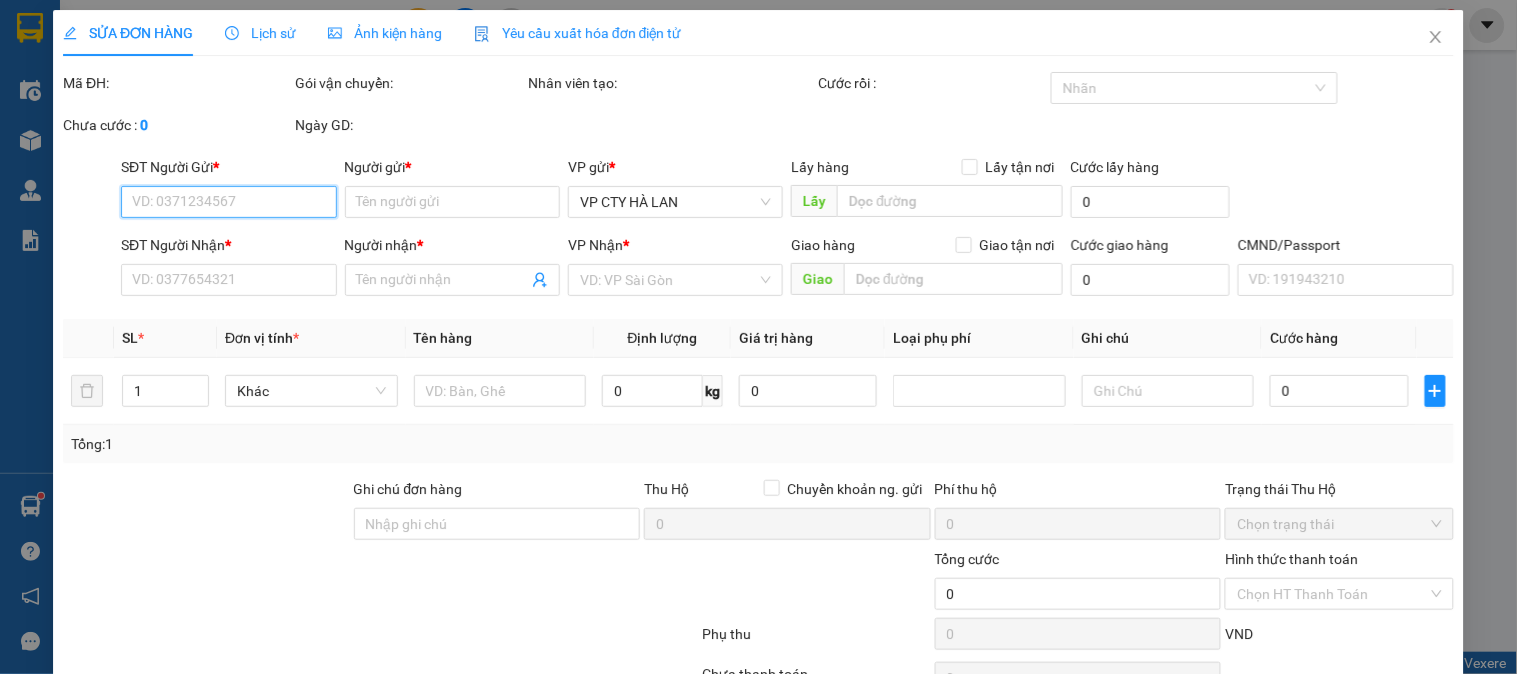 type on "[PHONE]" 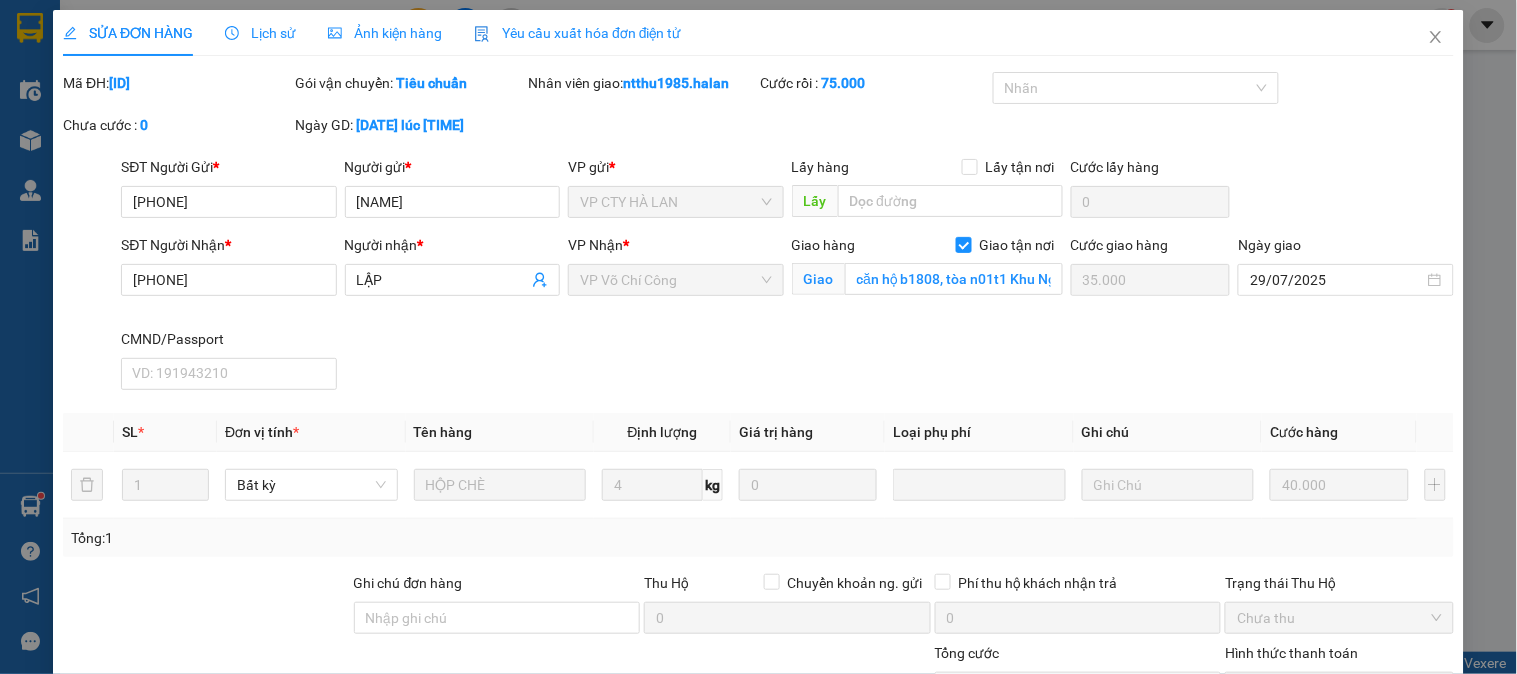 click on "Lịch sử" at bounding box center [260, 33] 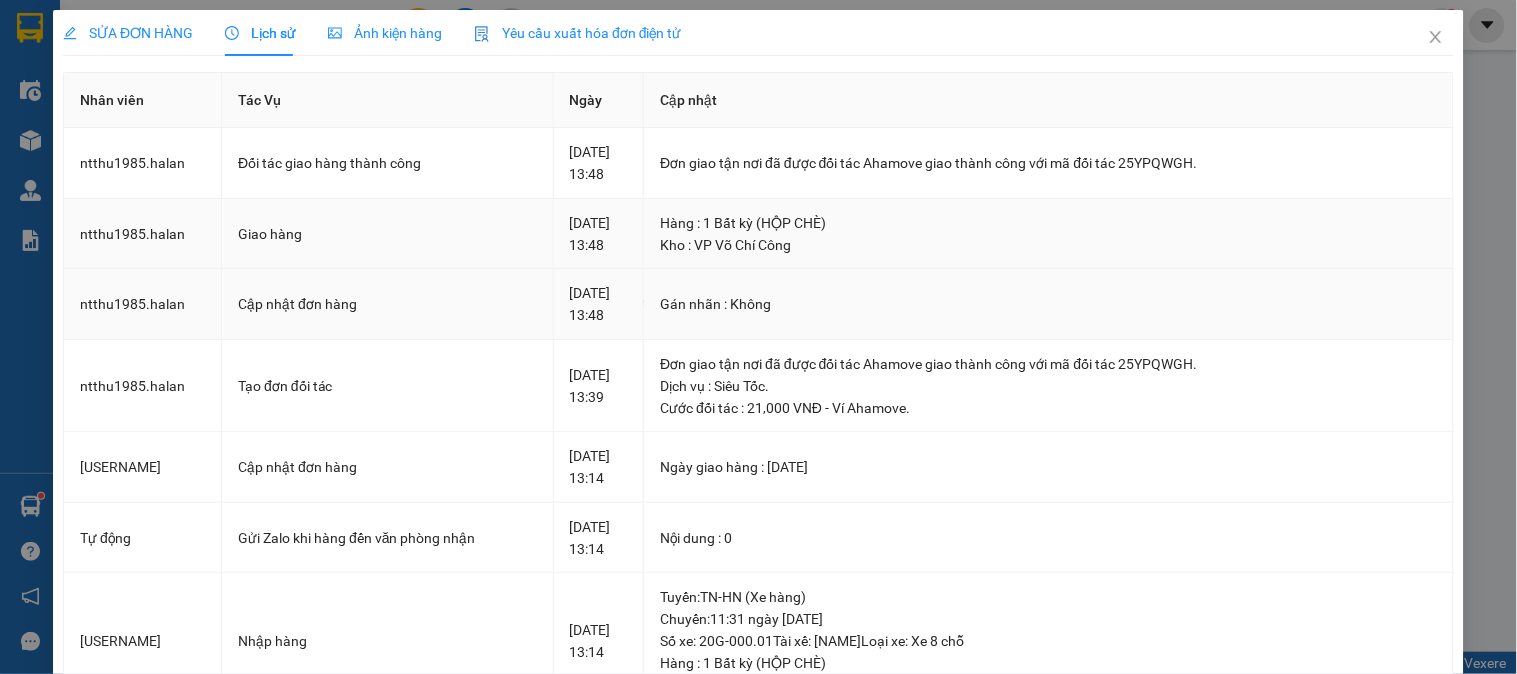 drag, startPoint x: 456, startPoint y: 282, endPoint x: 873, endPoint y: 226, distance: 420.74338 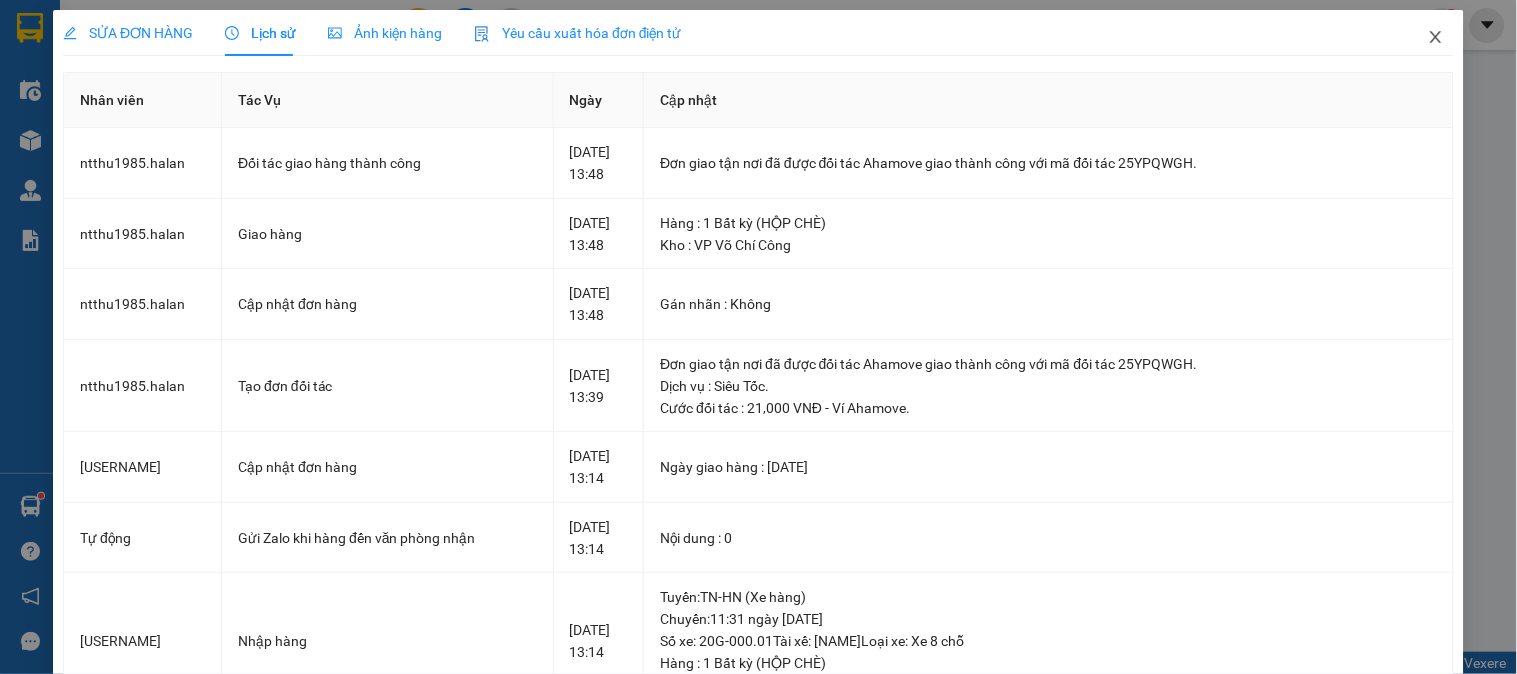 click 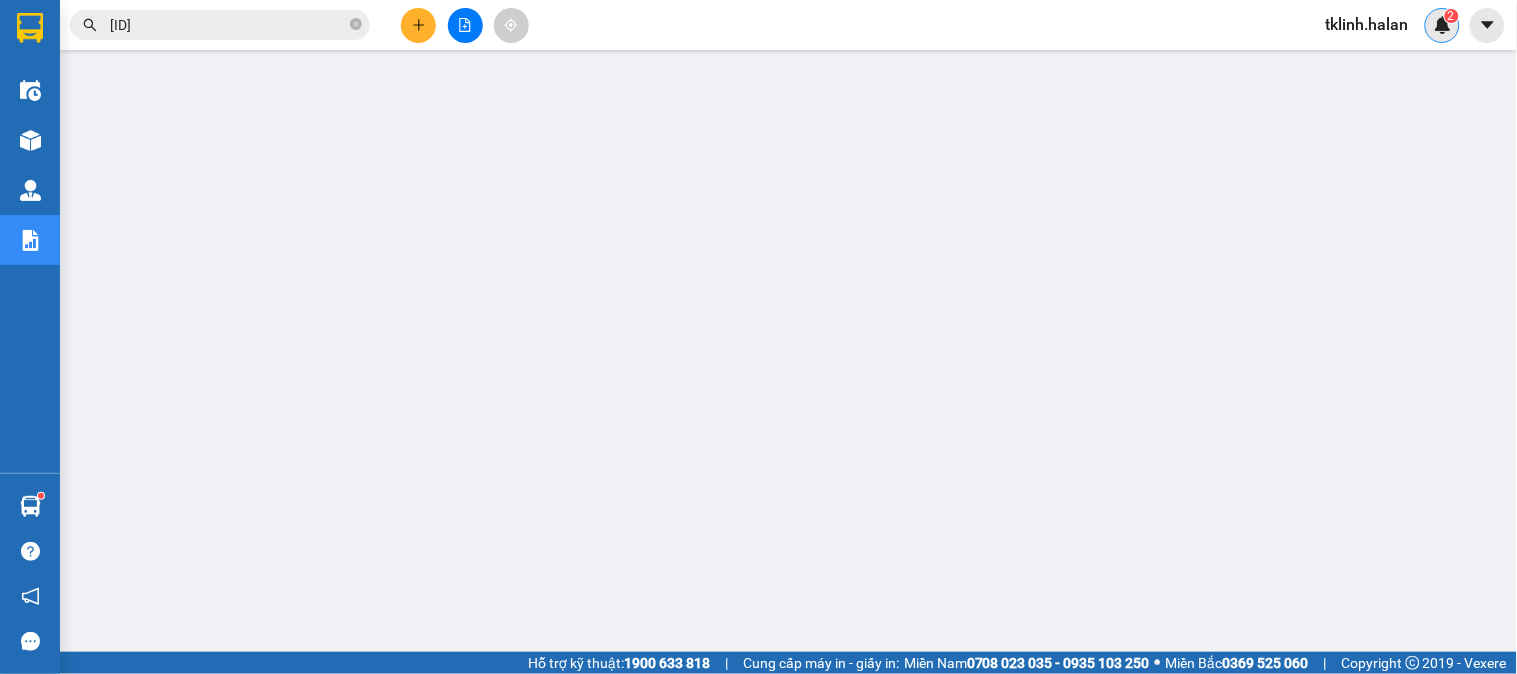 drag, startPoint x: 1463, startPoint y: 25, endPoint x: 1450, endPoint y: 25, distance: 13 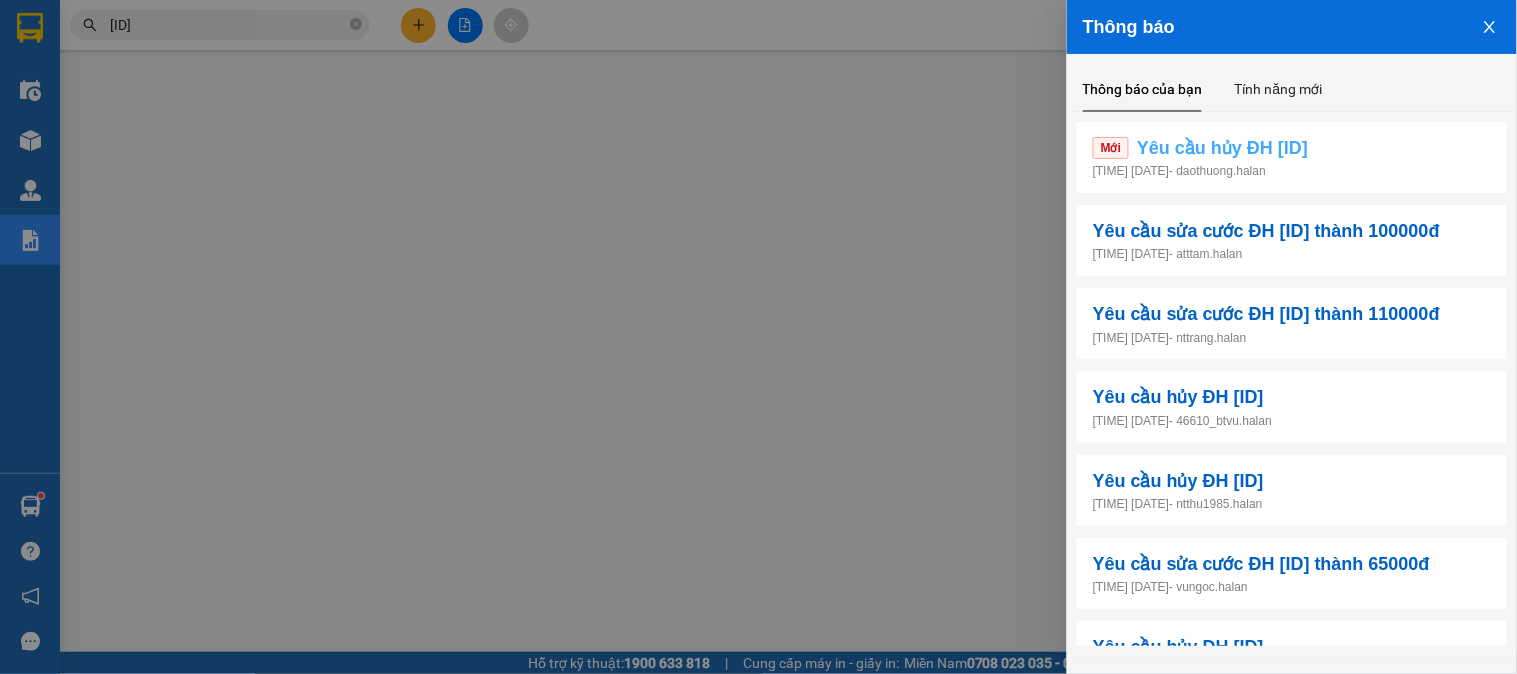 click on "Yêu cầu hủy ĐH [ID]" at bounding box center [1222, 148] 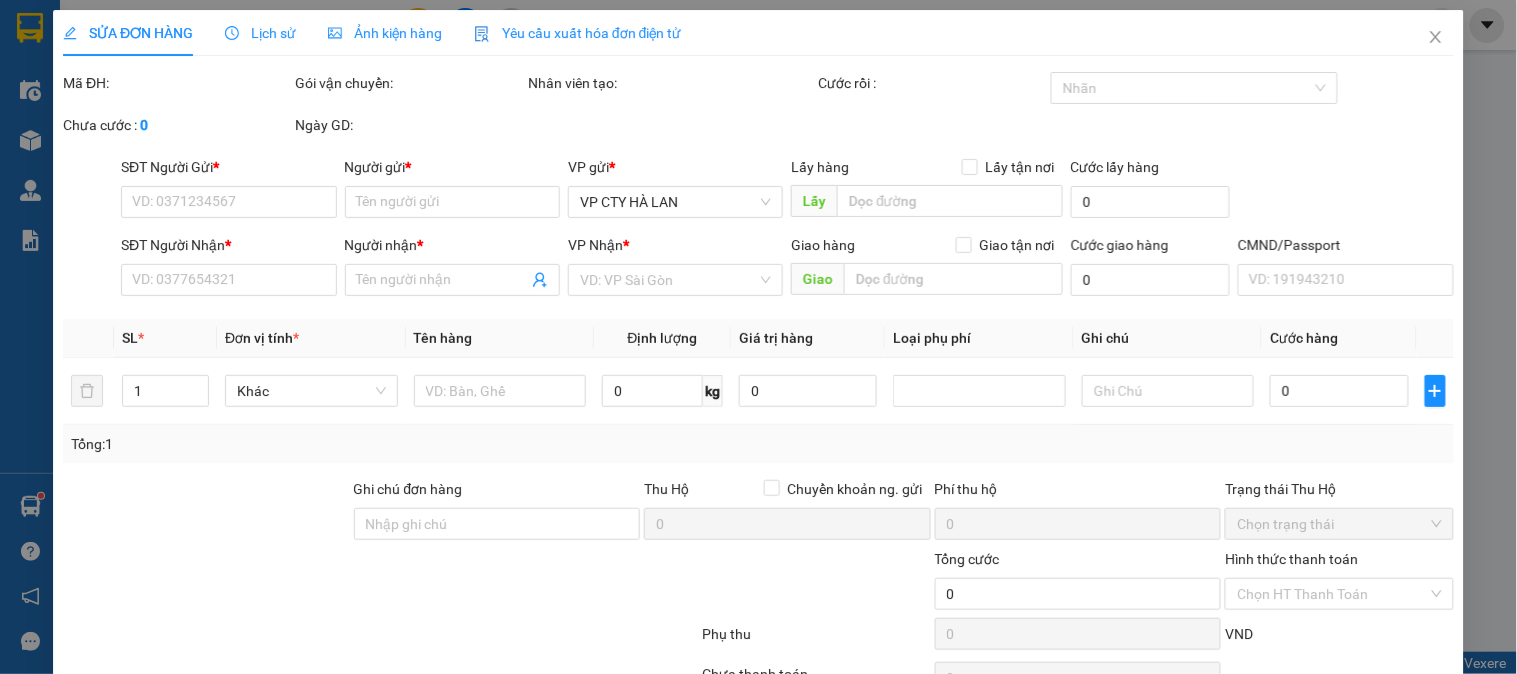 type on "0979707709" 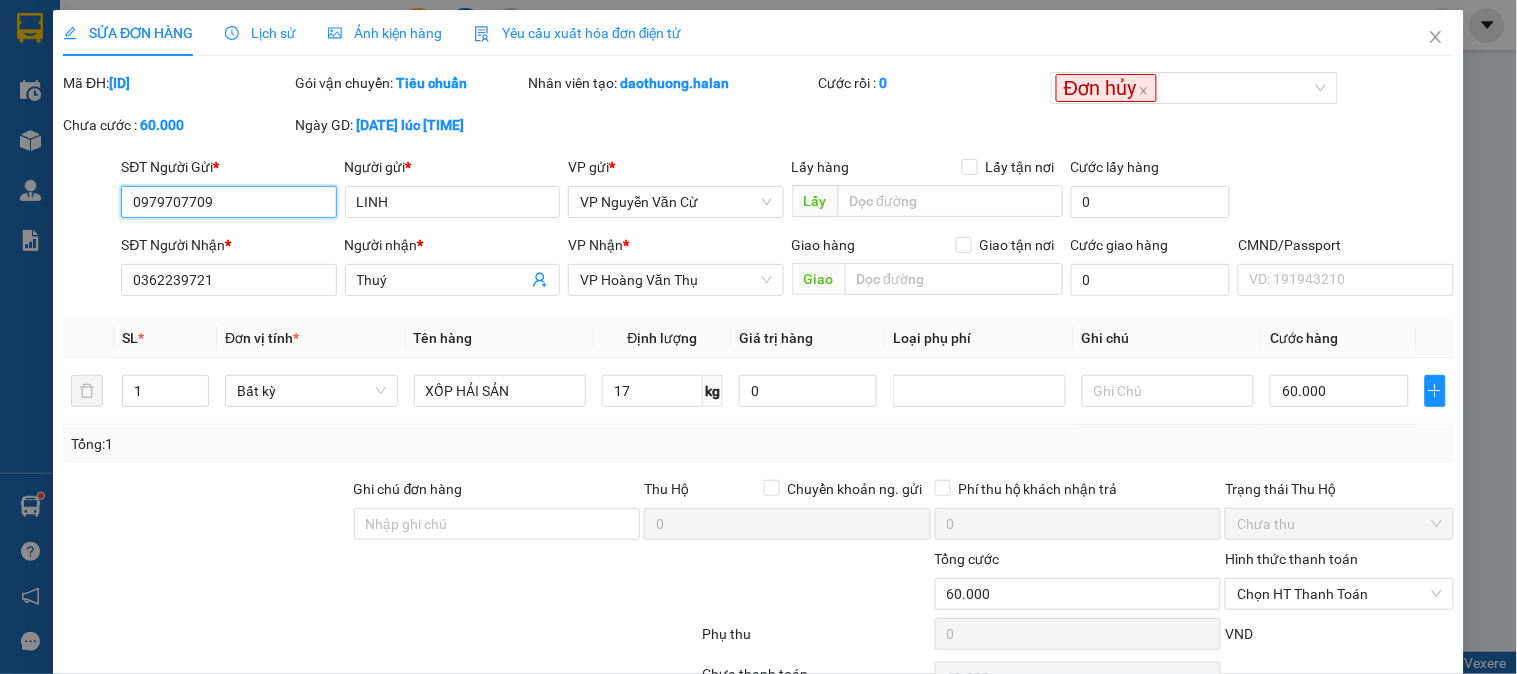 click on "0979707709" at bounding box center [228, 202] 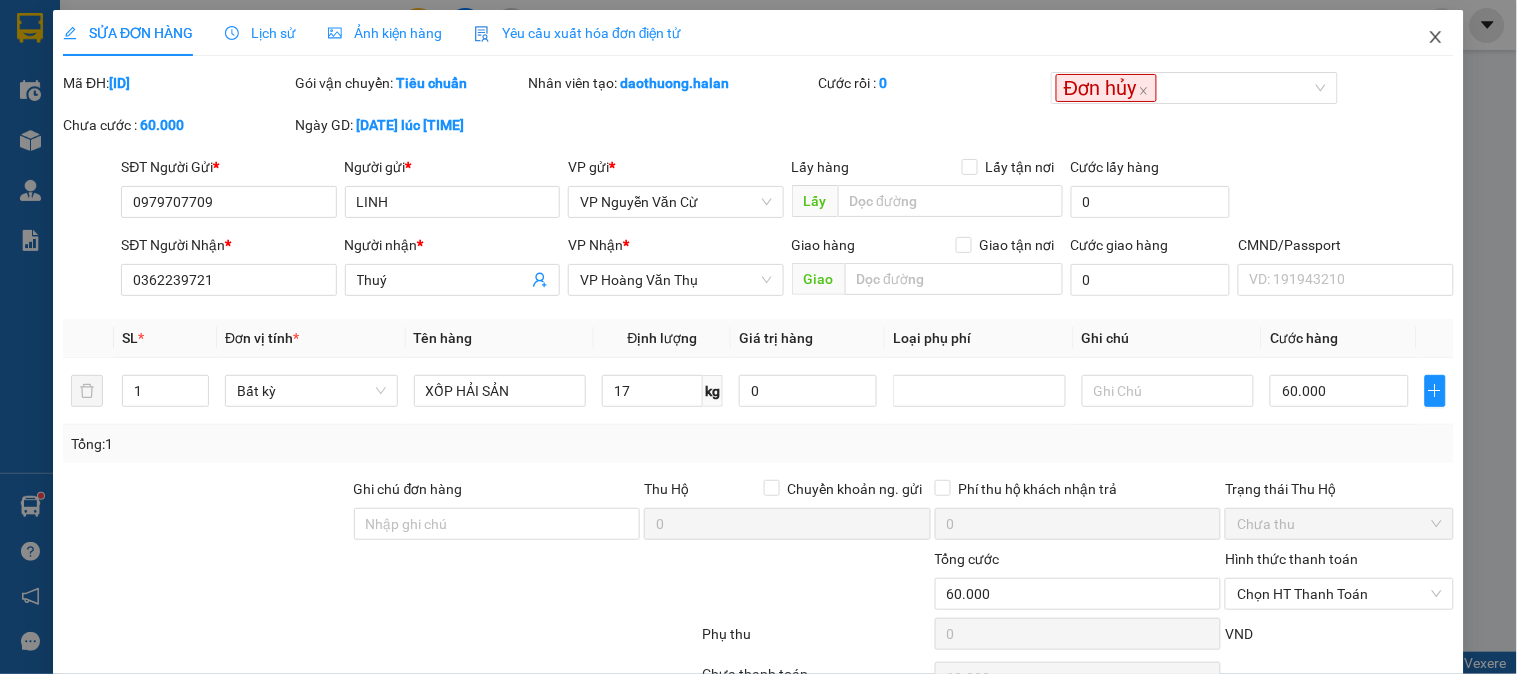 click 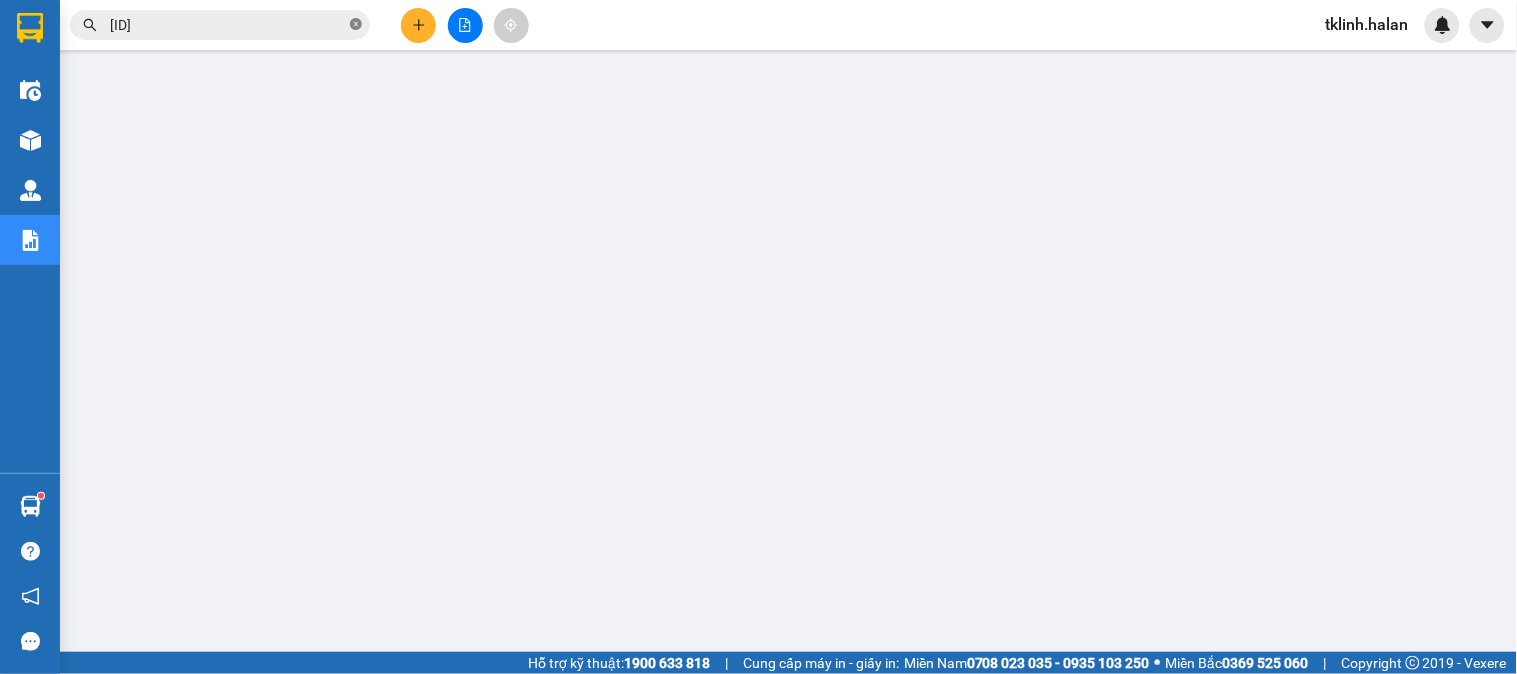 click 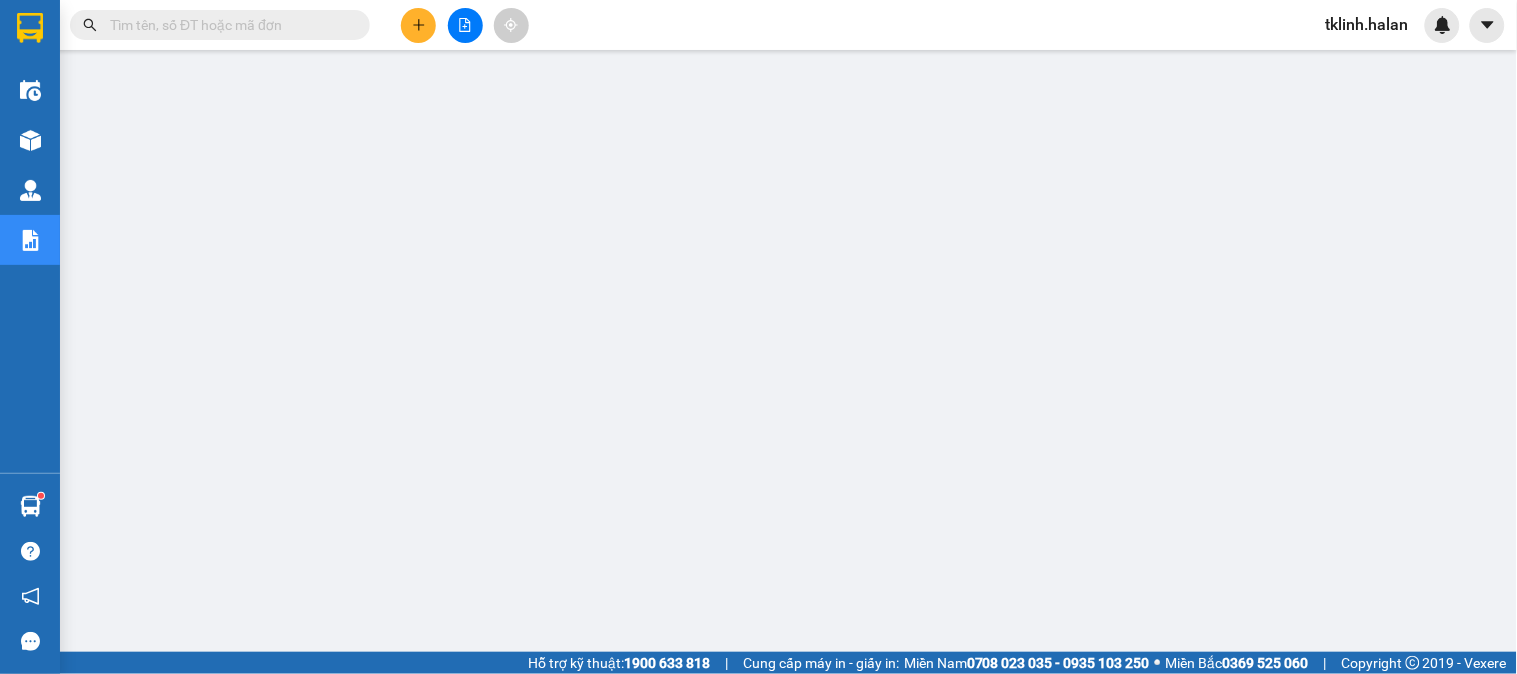 paste on "0979707709" 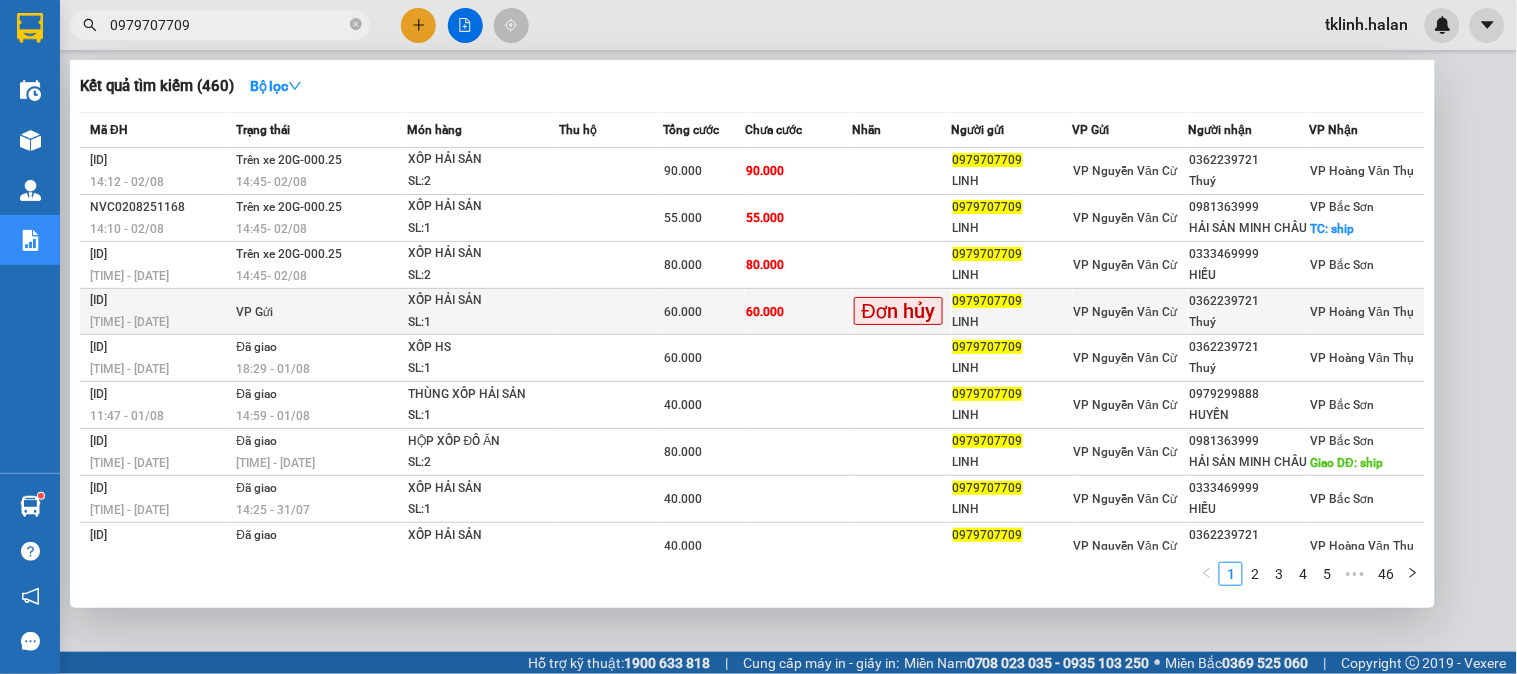 type on "0979707709" 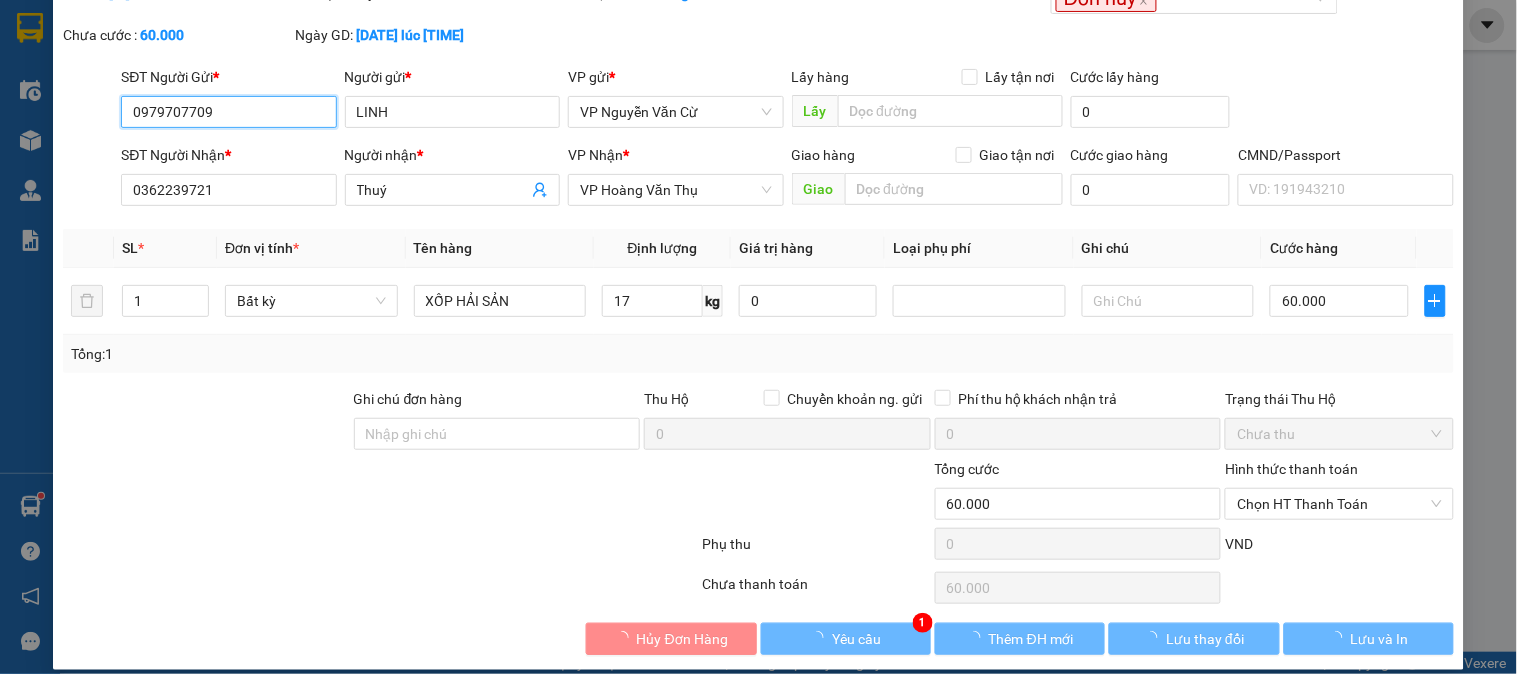 scroll, scrollTop: 110, scrollLeft: 0, axis: vertical 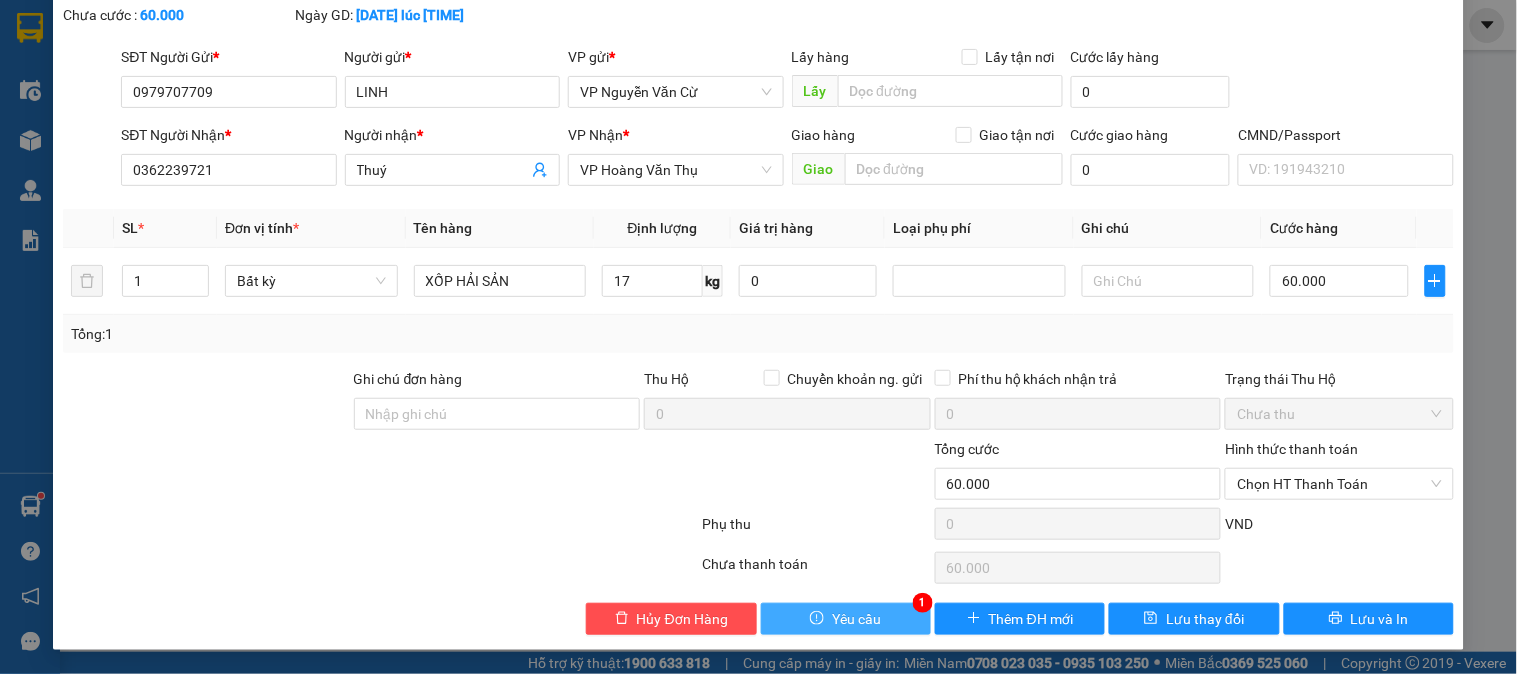 click on "Yêu cầu" at bounding box center [846, 619] 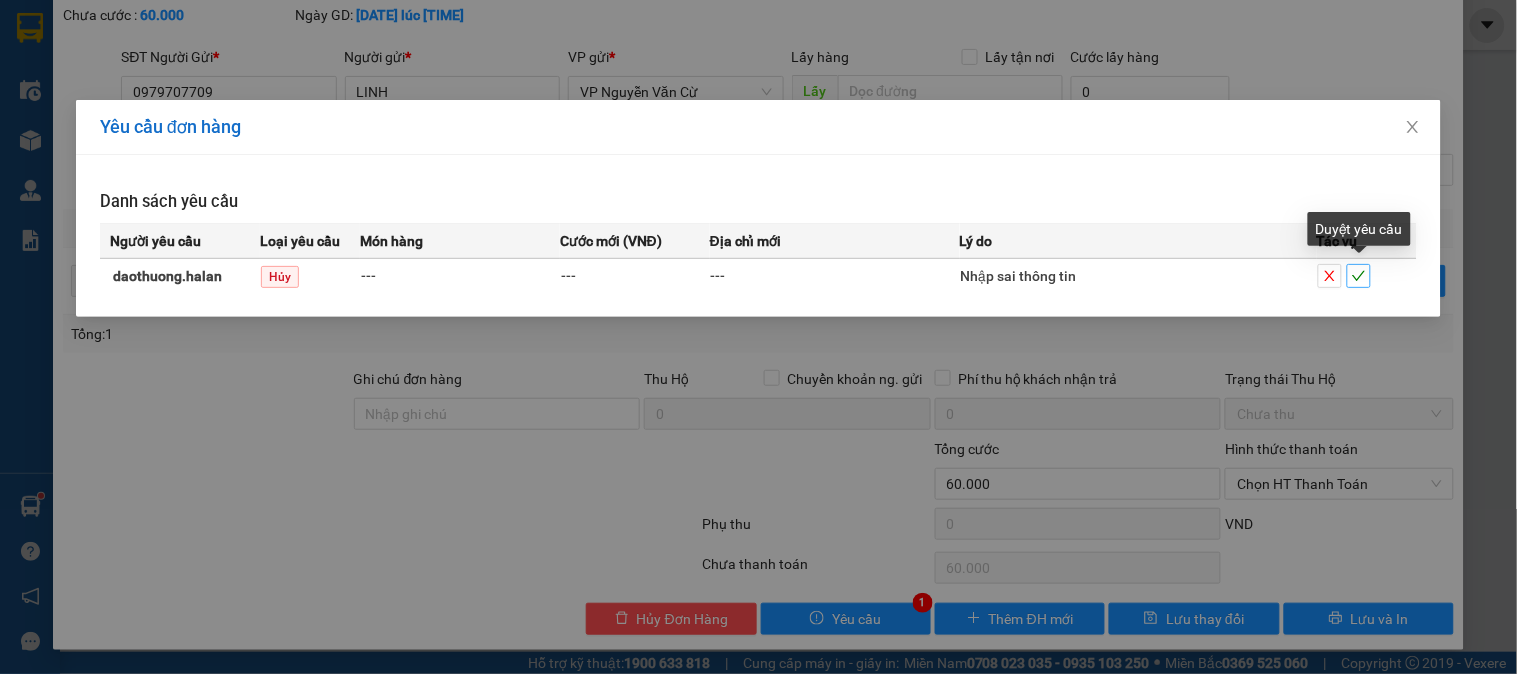click 